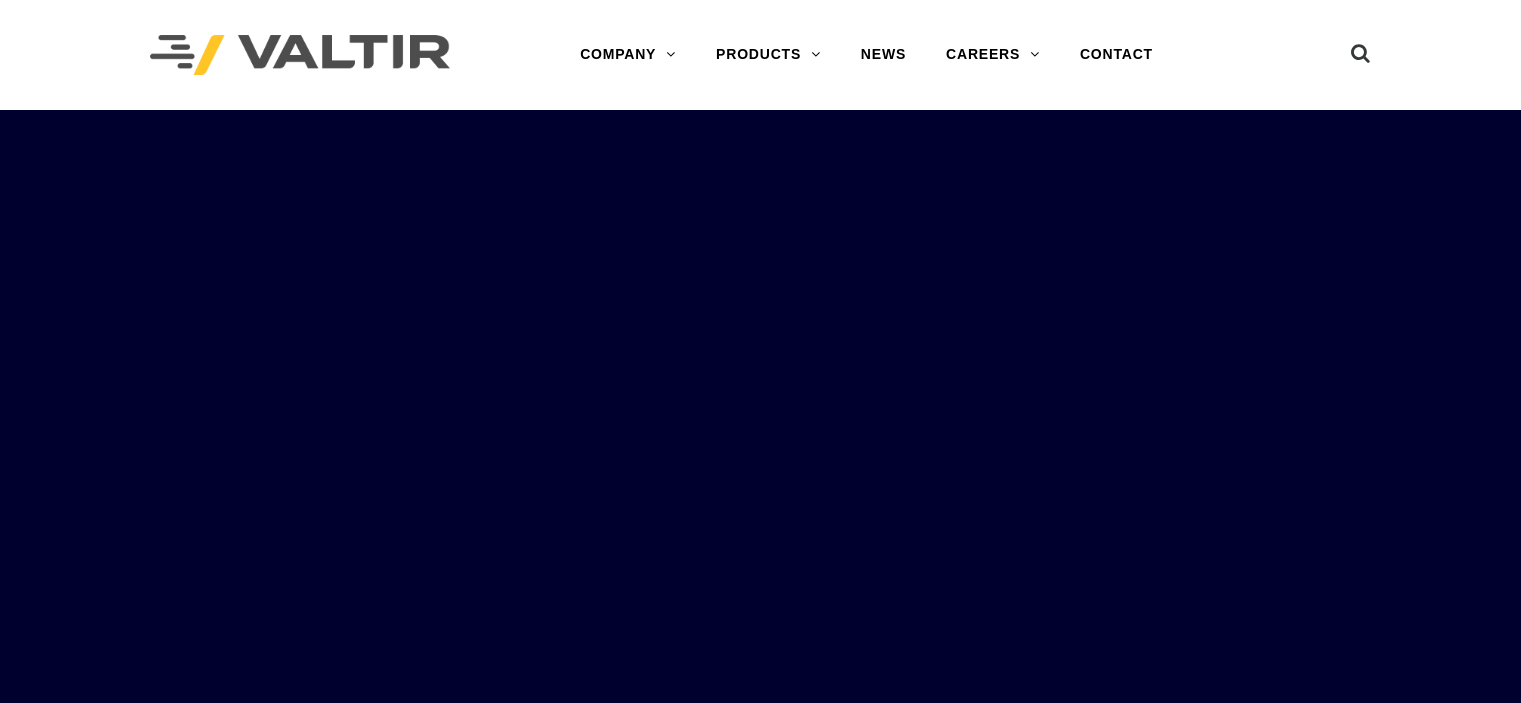 scroll, scrollTop: 0, scrollLeft: 0, axis: both 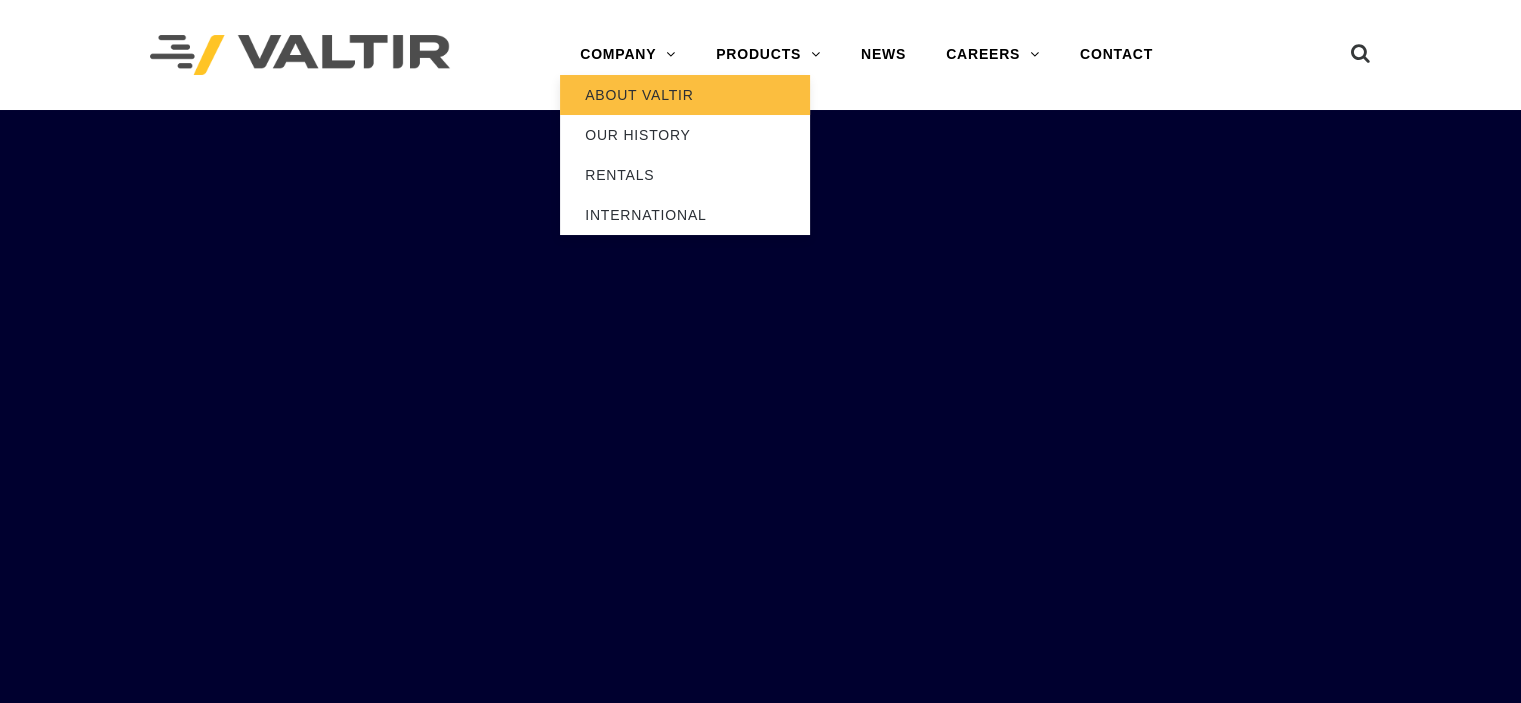 click on "ABOUT VALTIR" at bounding box center (685, 95) 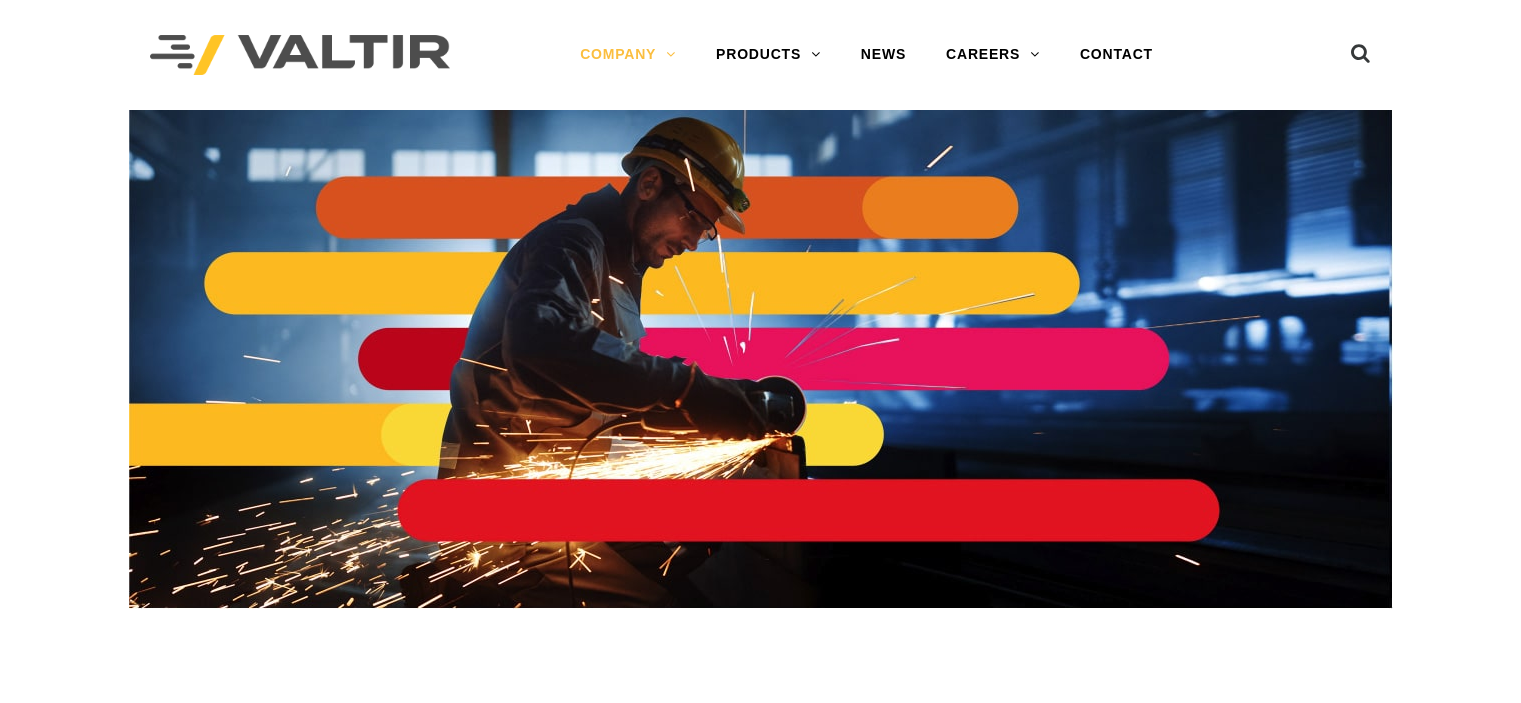 scroll, scrollTop: 0, scrollLeft: 0, axis: both 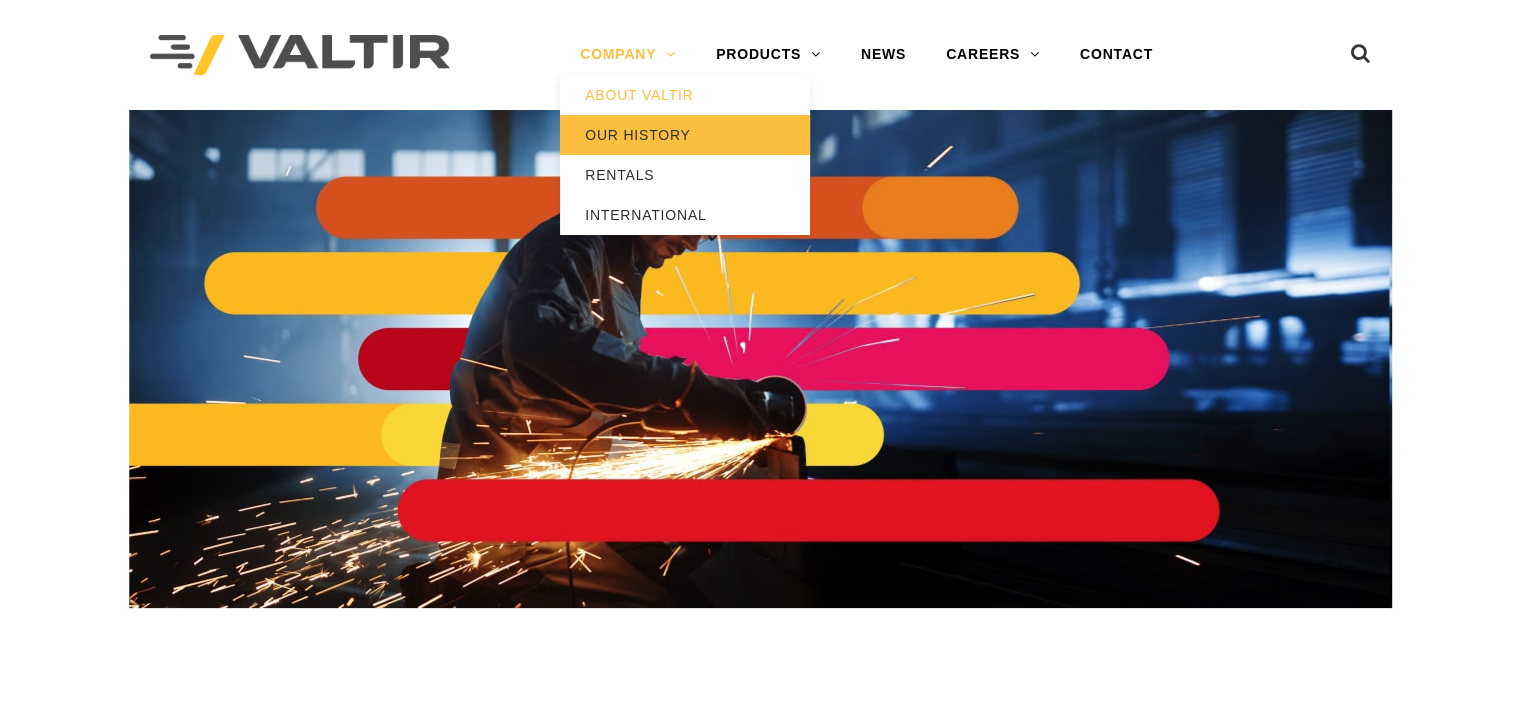 click on "OUR HISTORY" at bounding box center [685, 135] 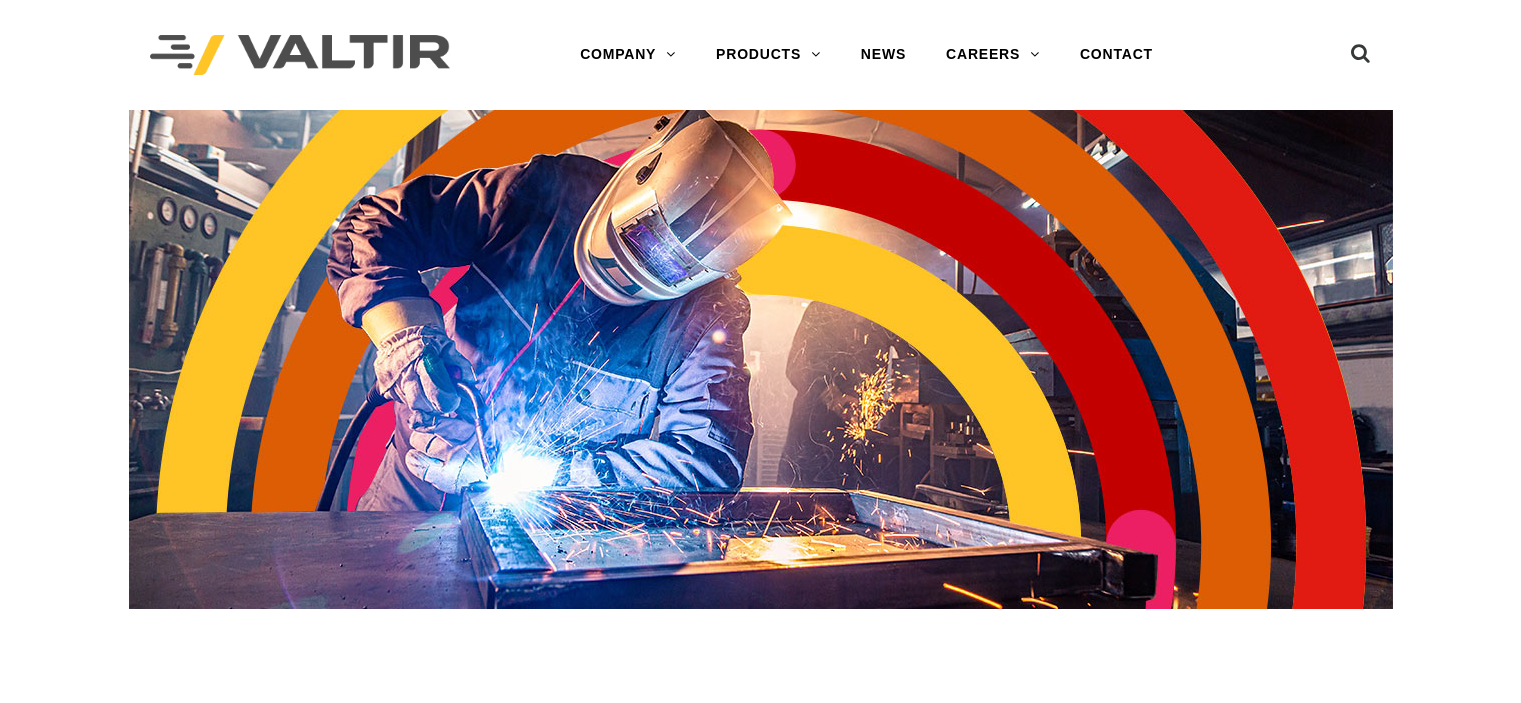 scroll, scrollTop: 0, scrollLeft: 0, axis: both 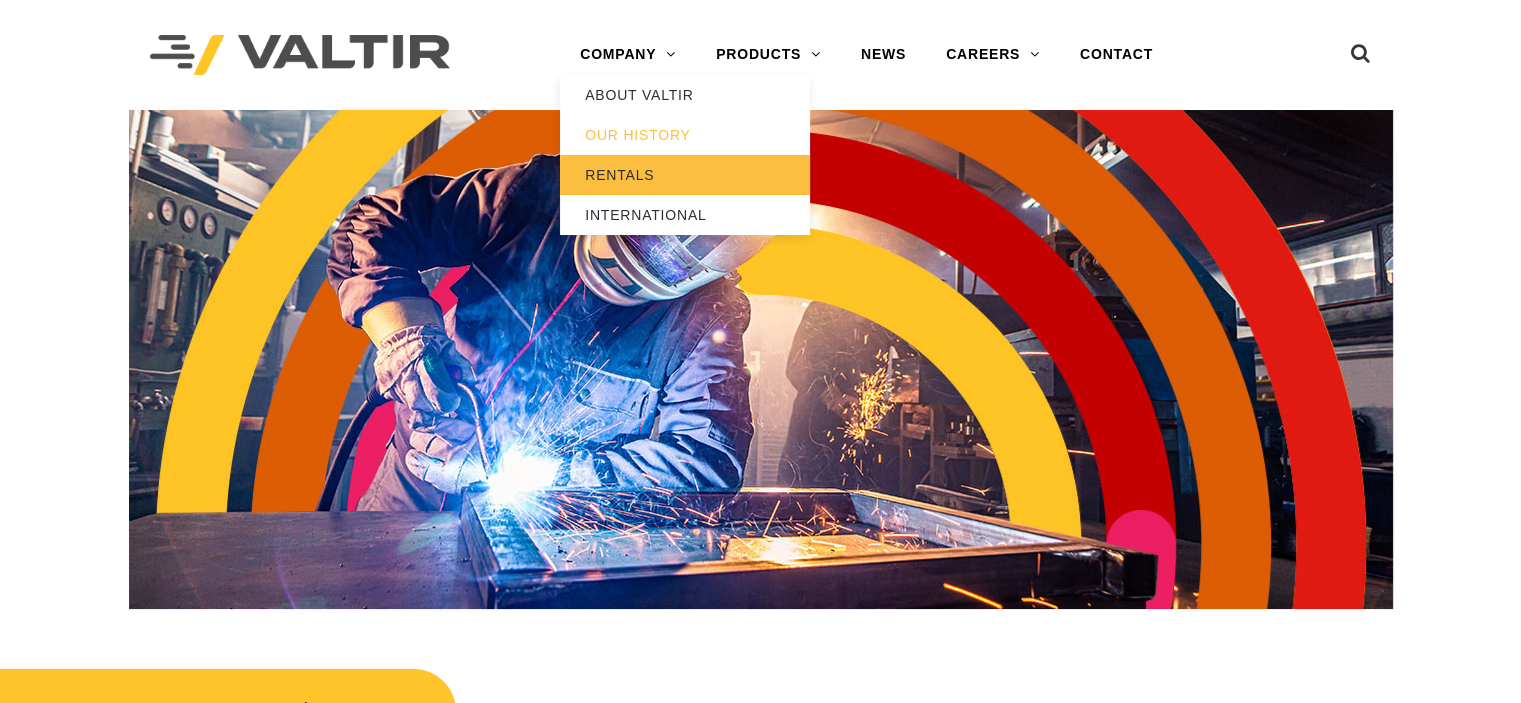 click on "RENTALS" at bounding box center [685, 175] 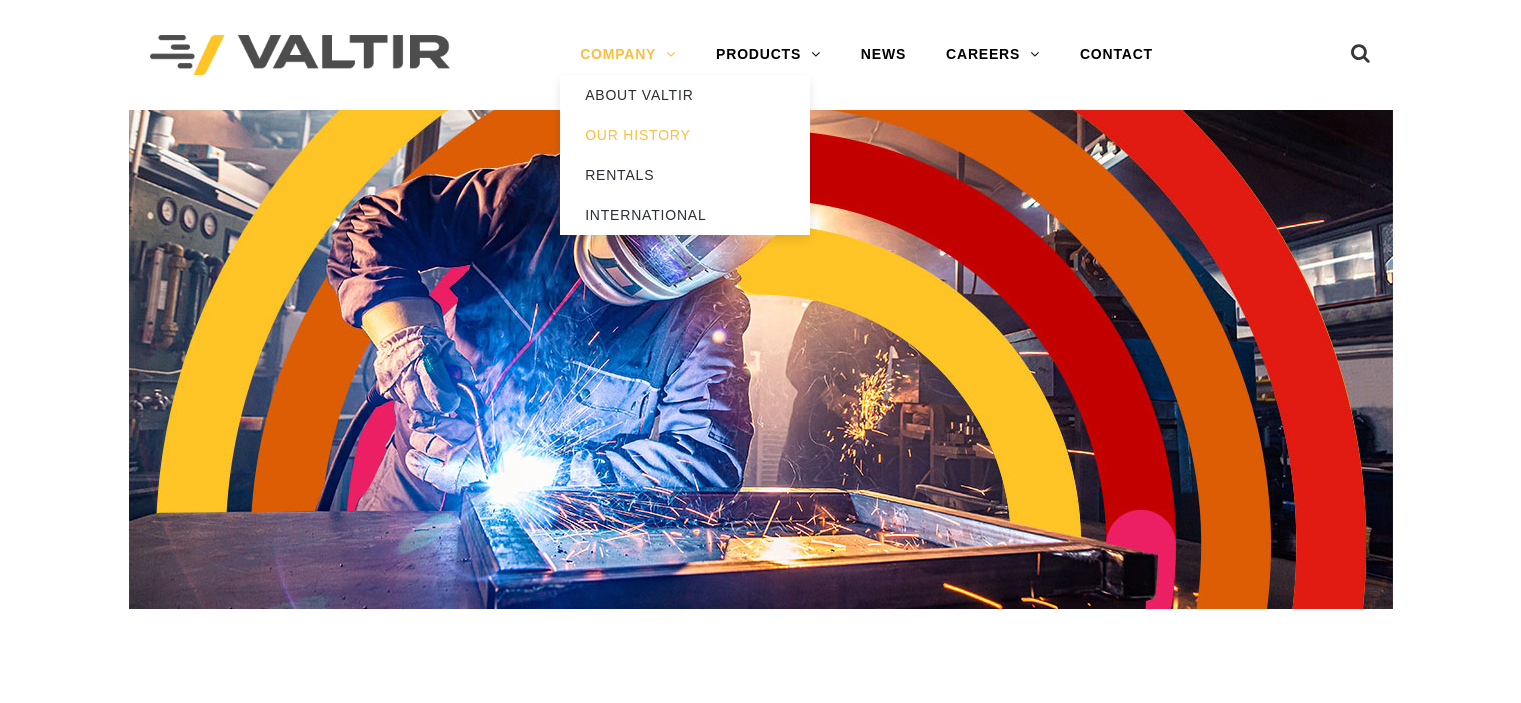 scroll, scrollTop: 0, scrollLeft: 0, axis: both 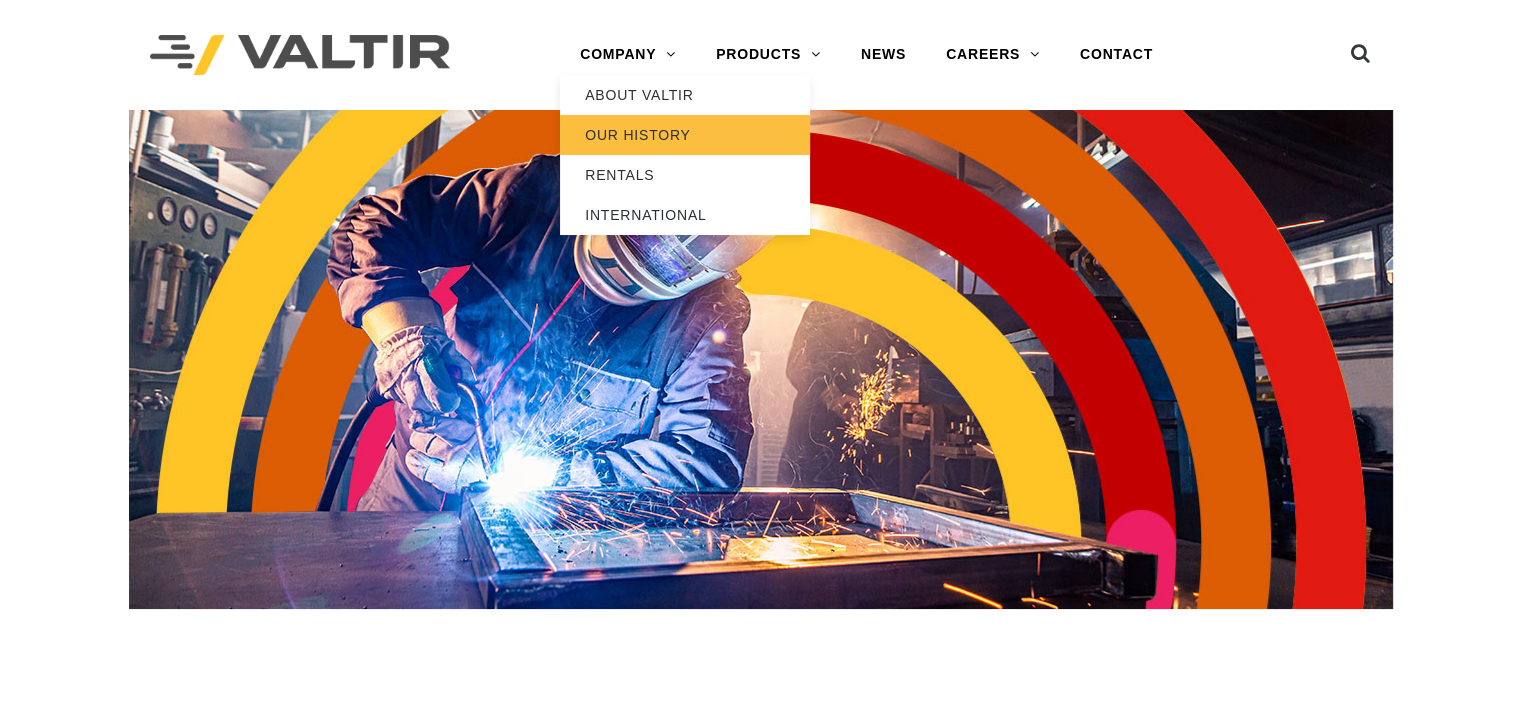 click on "OUR HISTORY" at bounding box center [685, 135] 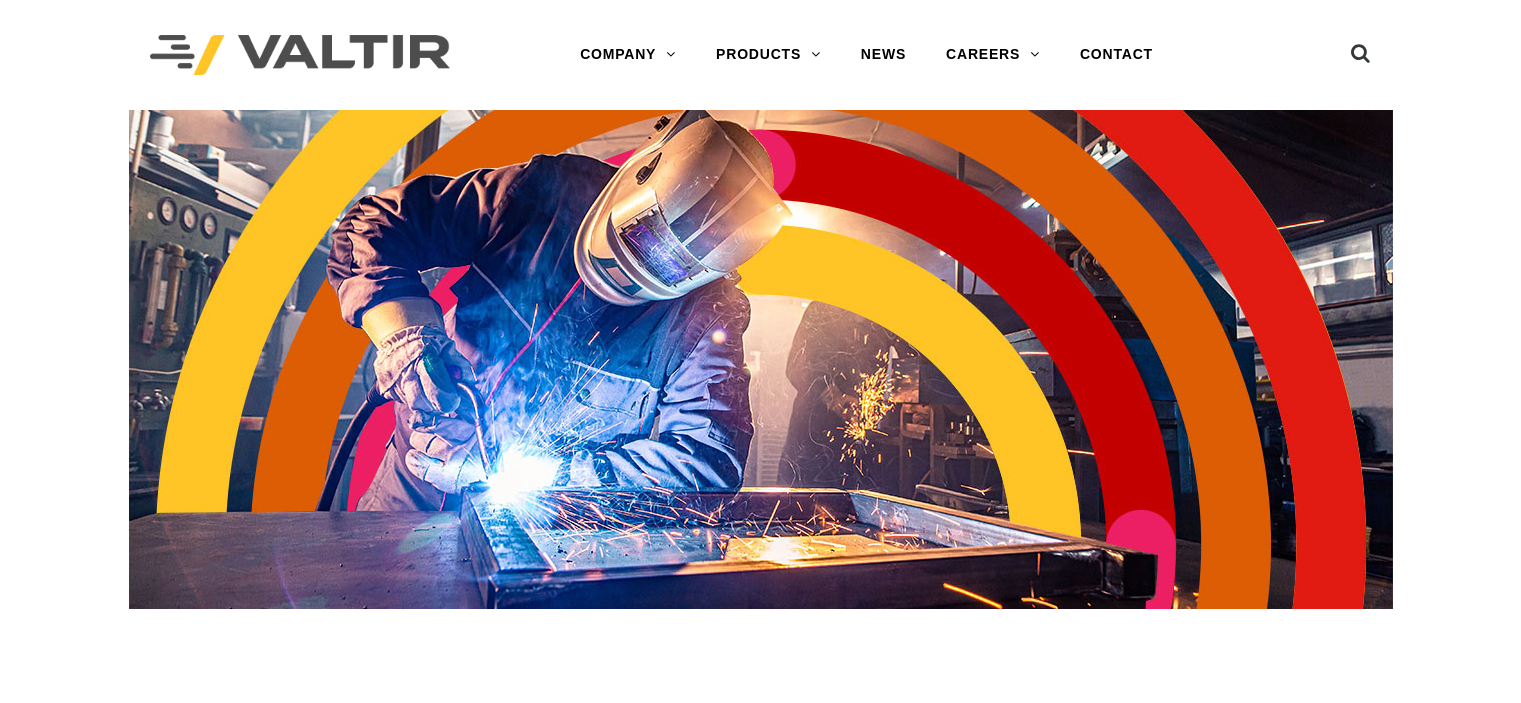 scroll, scrollTop: 0, scrollLeft: 0, axis: both 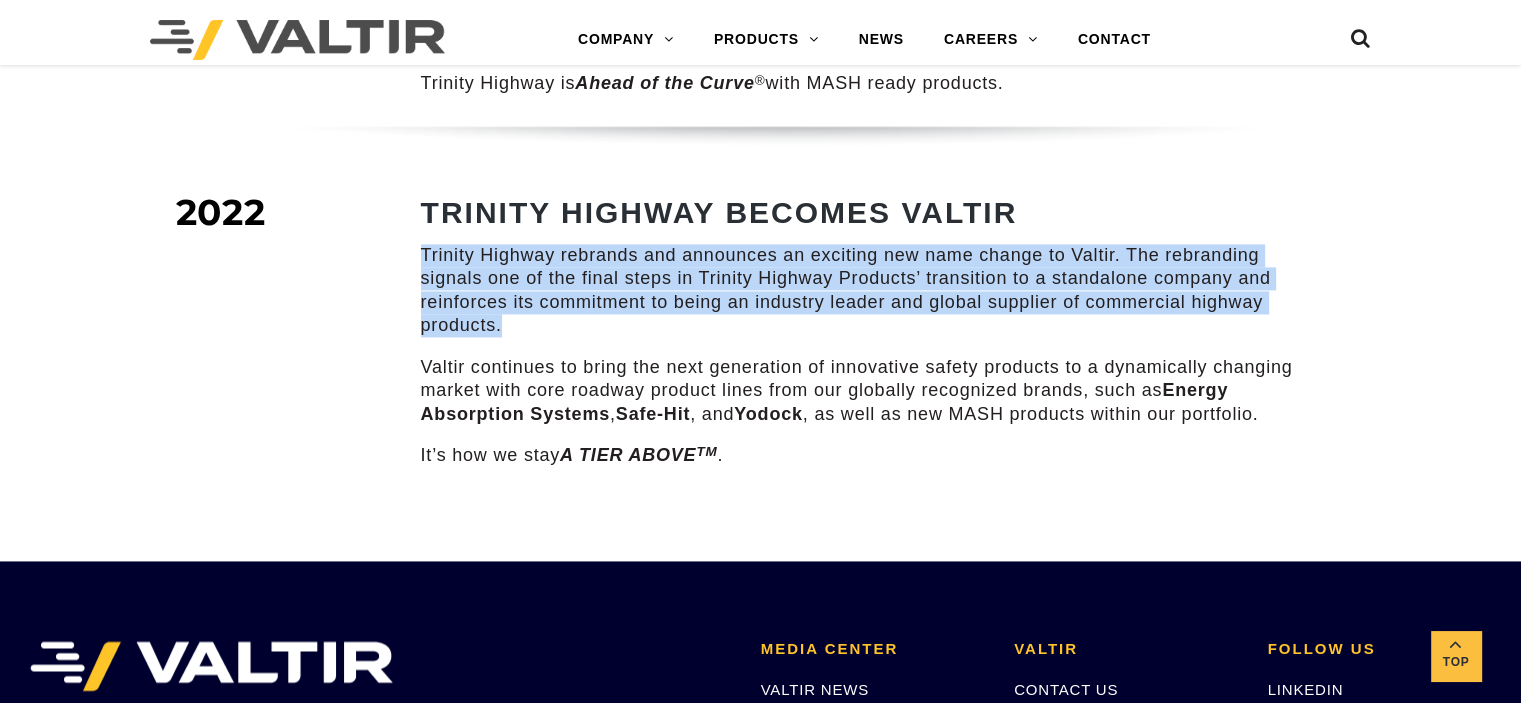 drag, startPoint x: 425, startPoint y: 247, endPoint x: 652, endPoint y: 323, distance: 239.38463 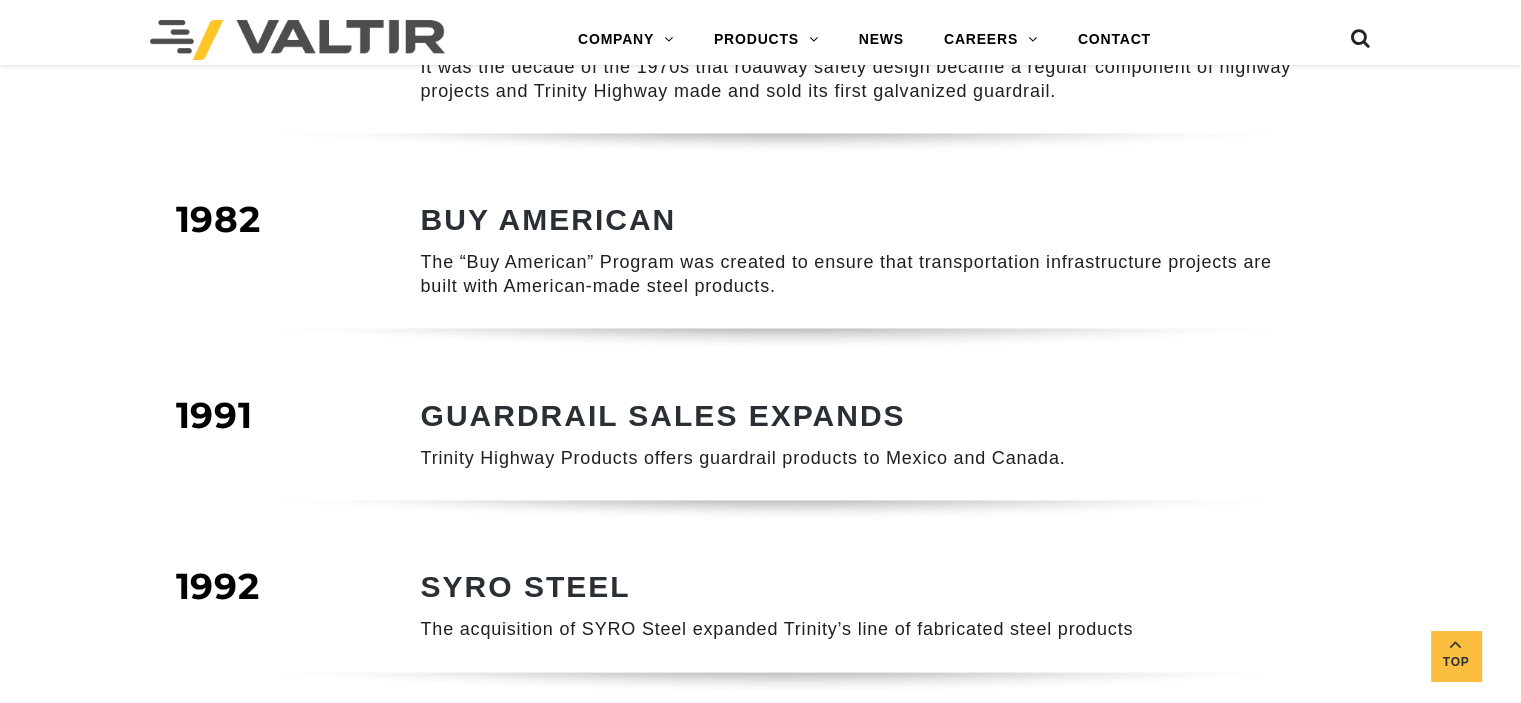 scroll, scrollTop: 0, scrollLeft: 0, axis: both 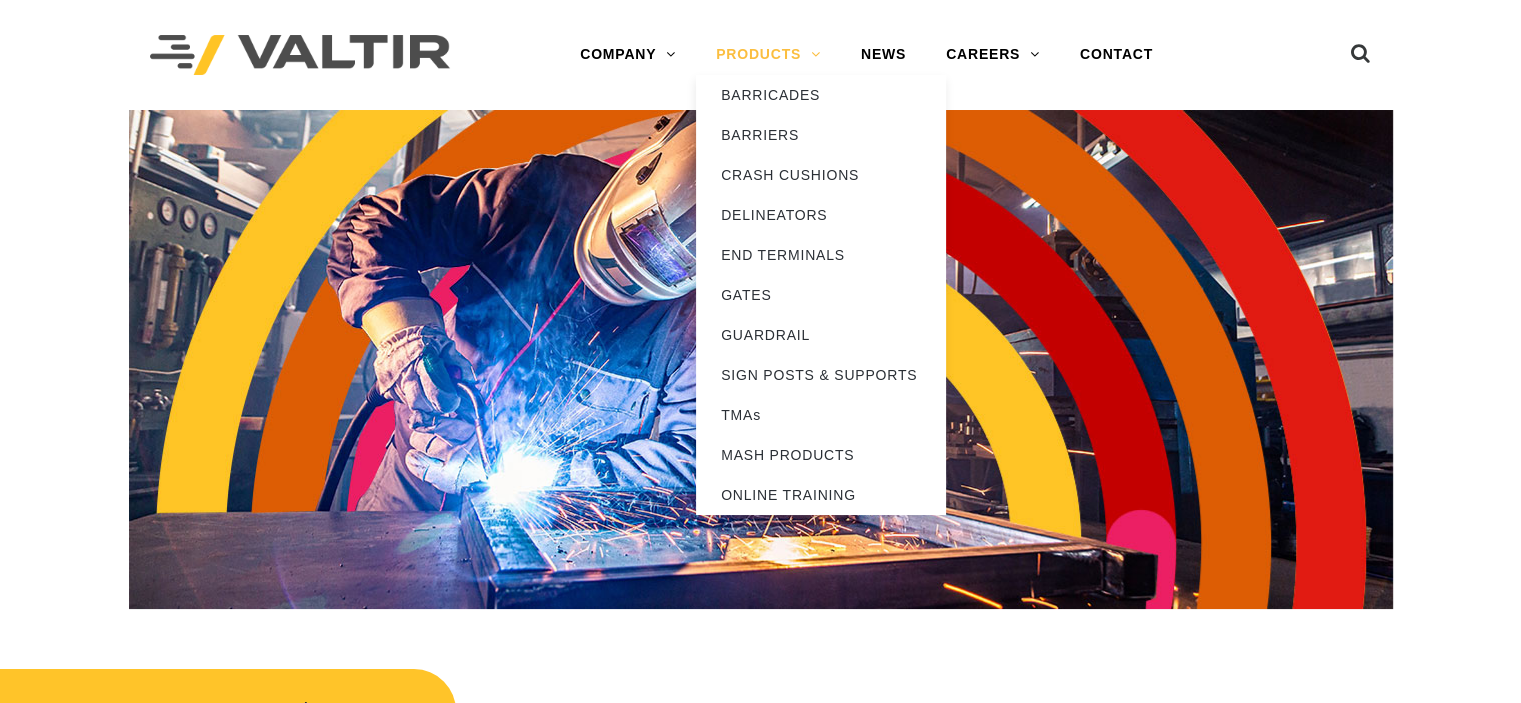 click on "PRODUCTS" at bounding box center [768, 55] 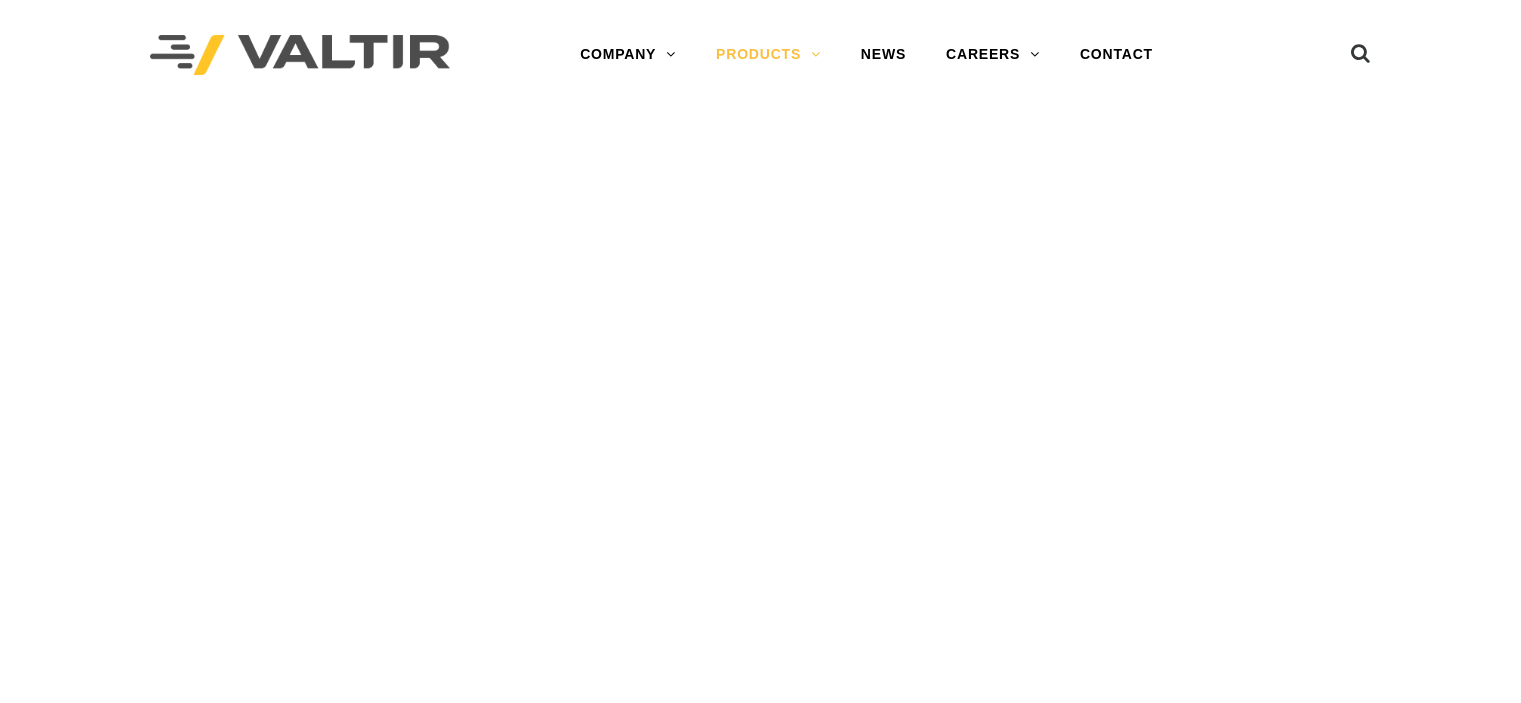 scroll, scrollTop: 0, scrollLeft: 0, axis: both 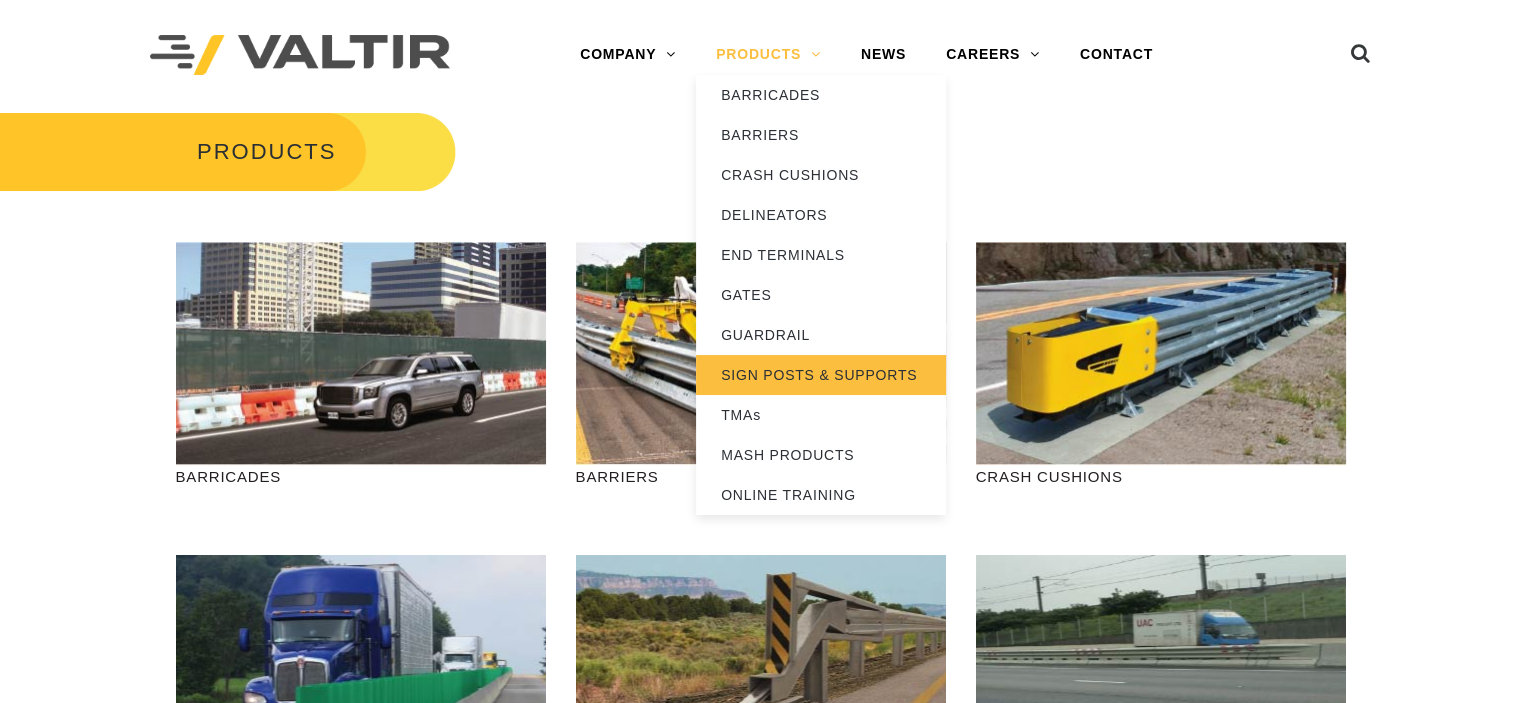 click on "SIGN POSTS & SUPPORTS" at bounding box center (821, 375) 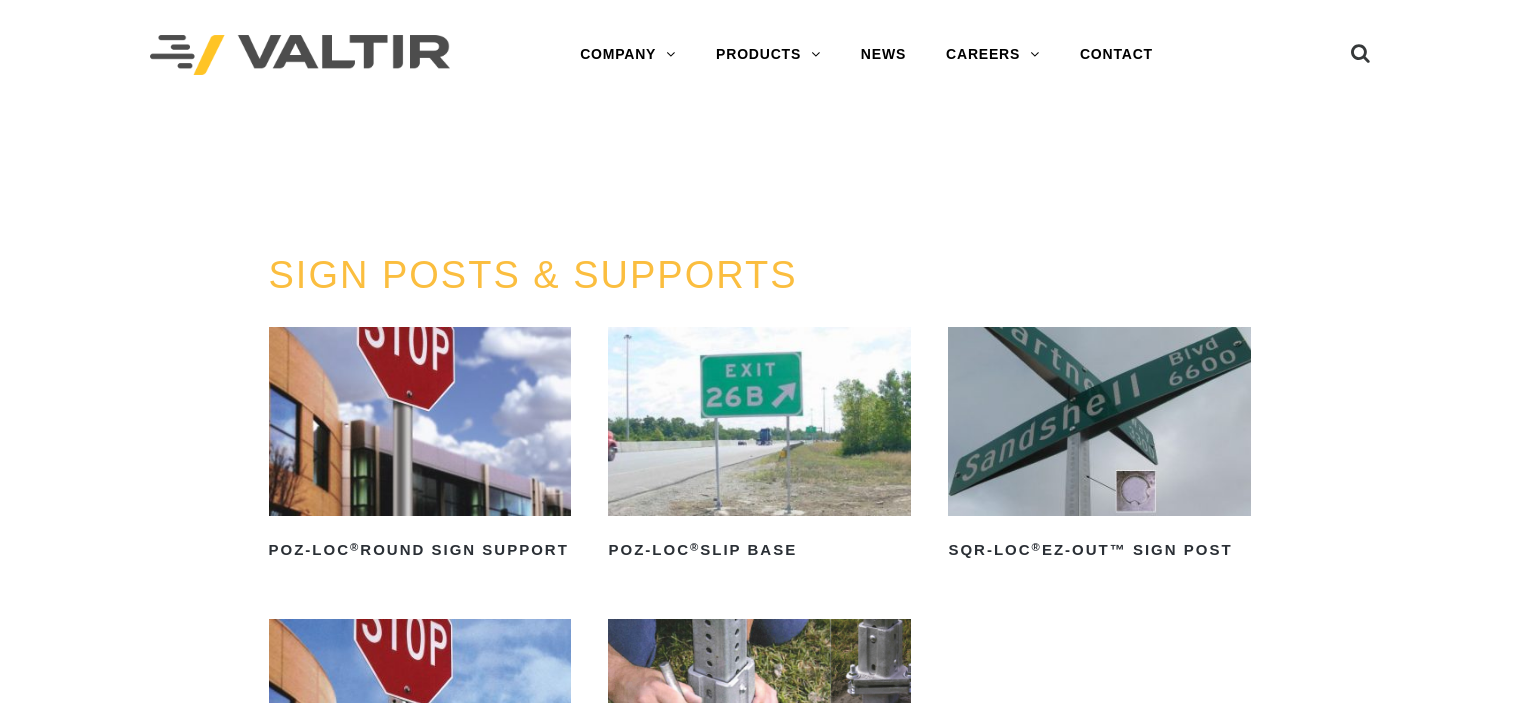 scroll, scrollTop: 0, scrollLeft: 0, axis: both 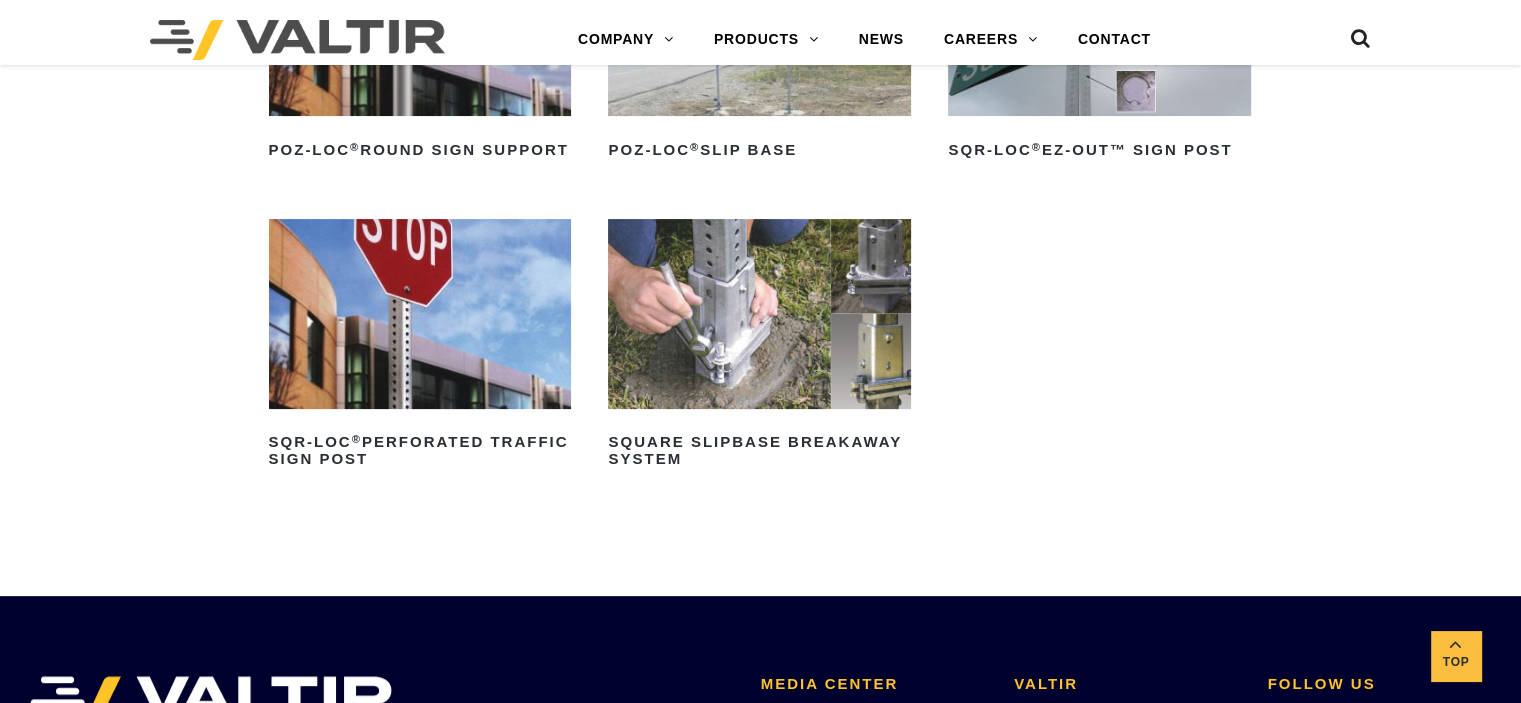 click at bounding box center (420, 313) 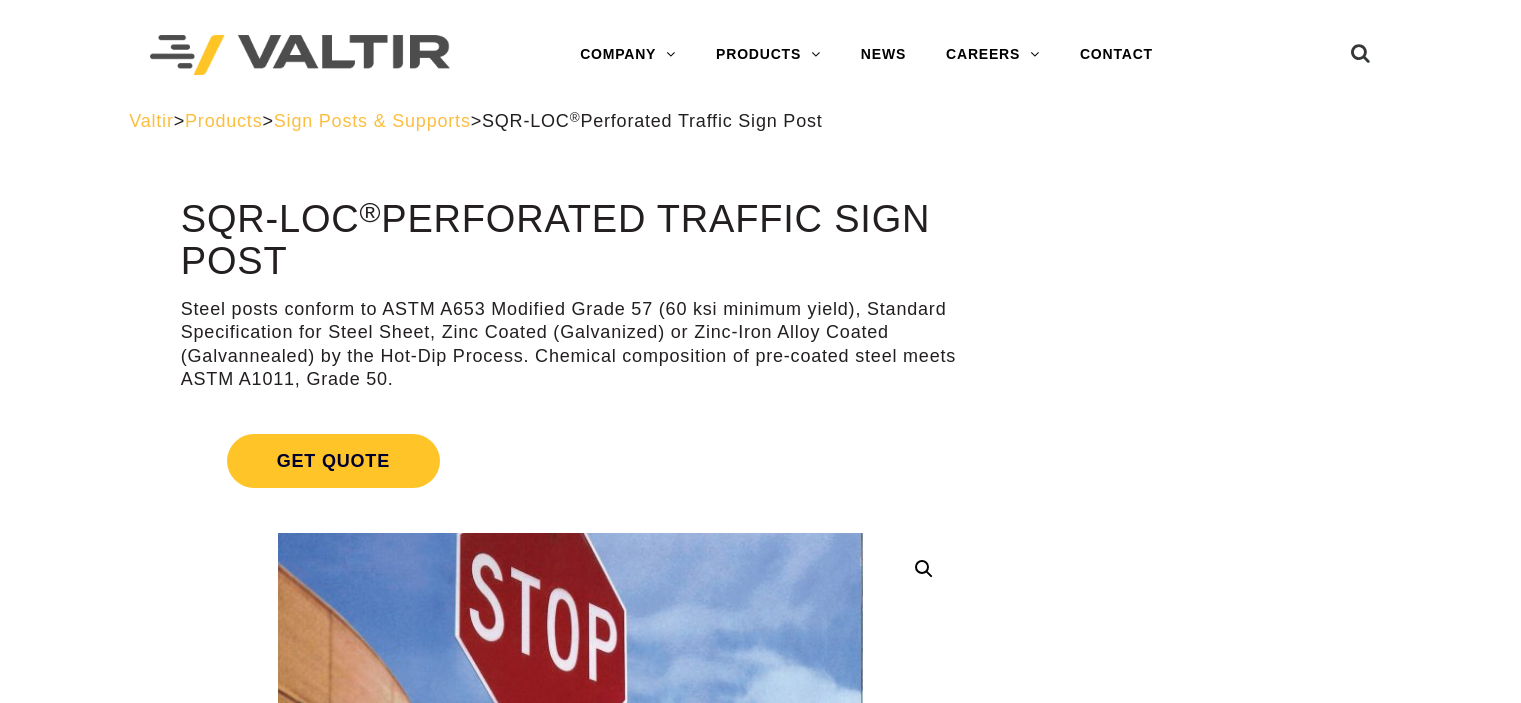 scroll, scrollTop: 0, scrollLeft: 0, axis: both 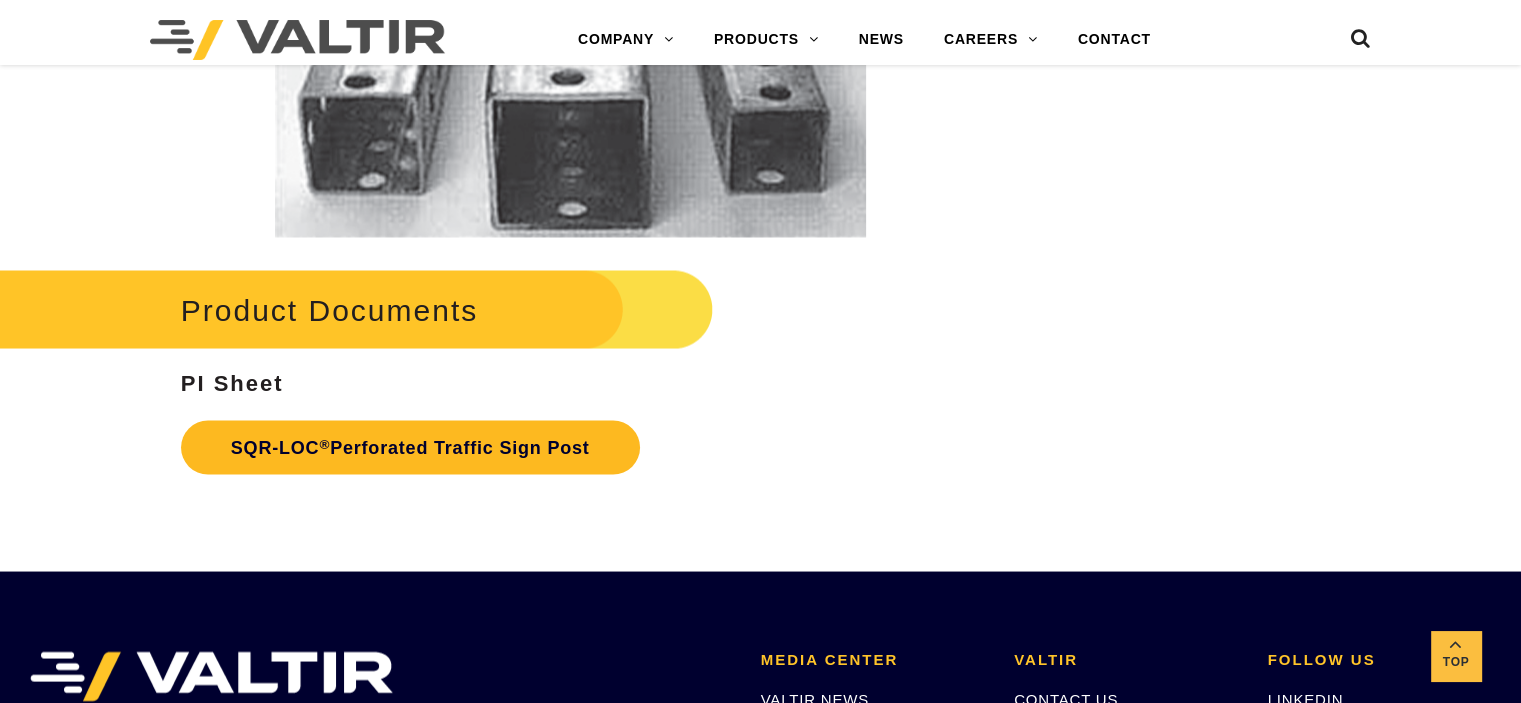 click on "SQR-LOC ®  Perforated Traffic Sign Post" at bounding box center [410, 447] 